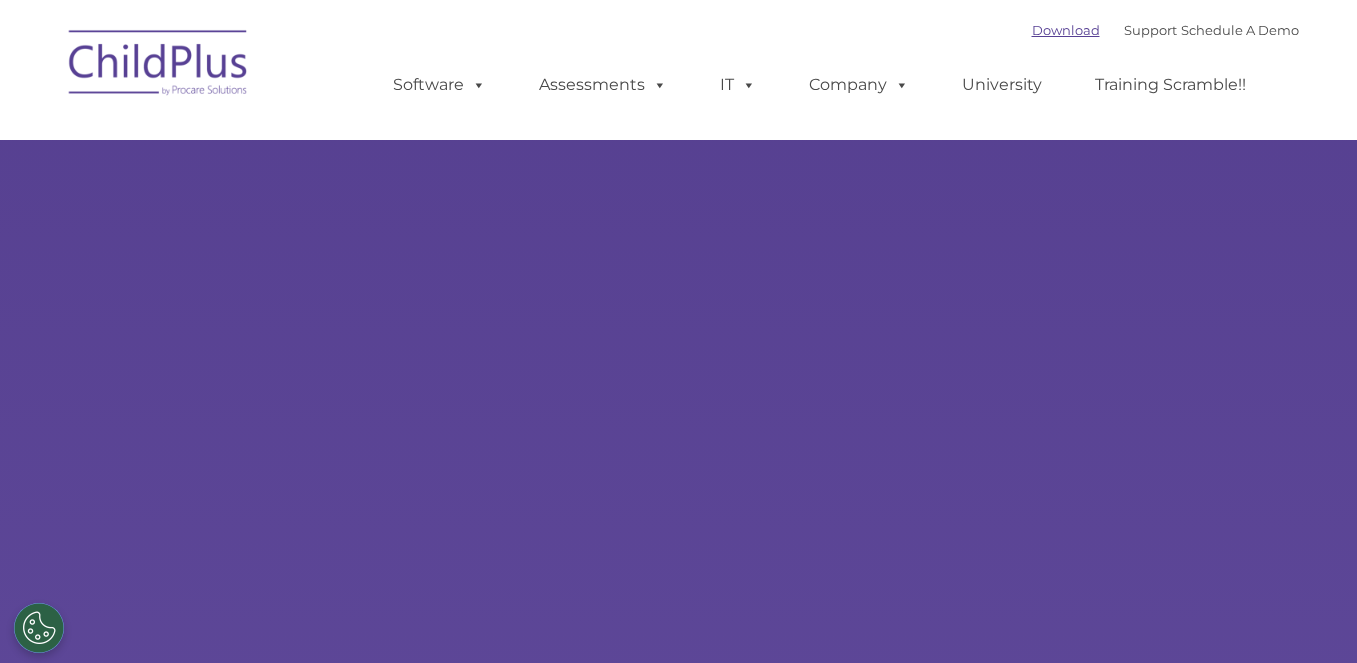 click on "Download" at bounding box center [1066, 30] 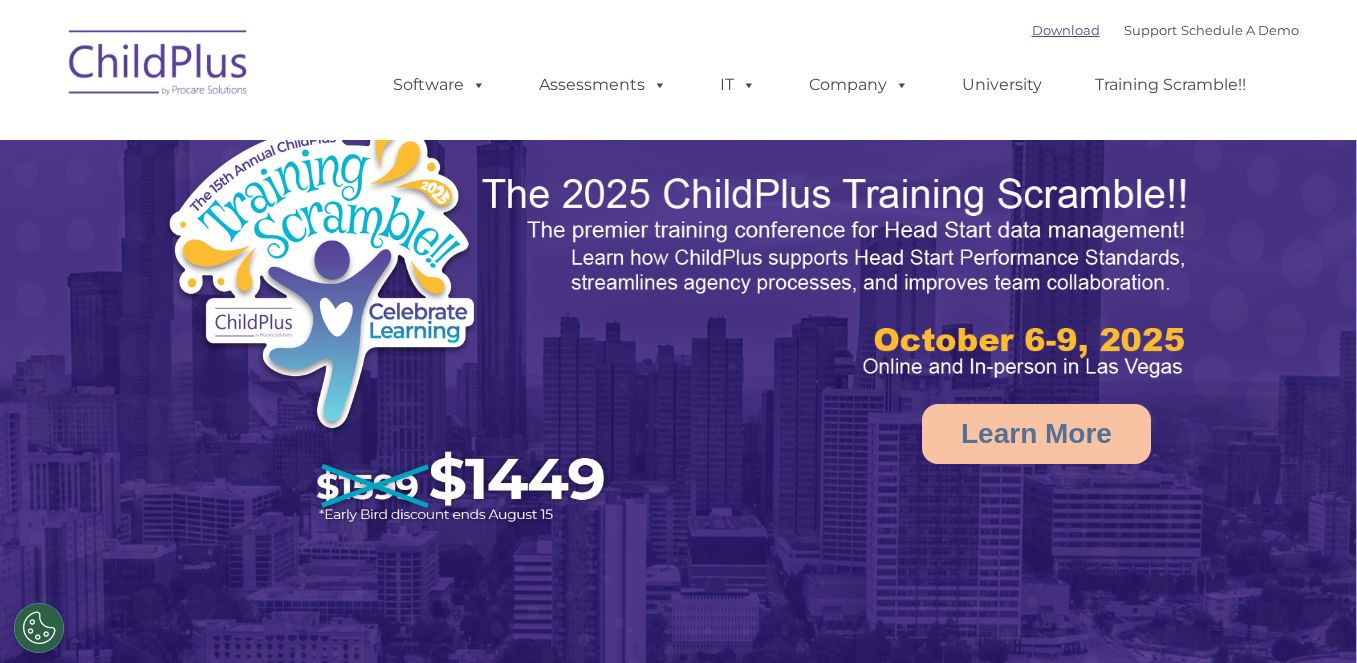 select on "MEDIUM" 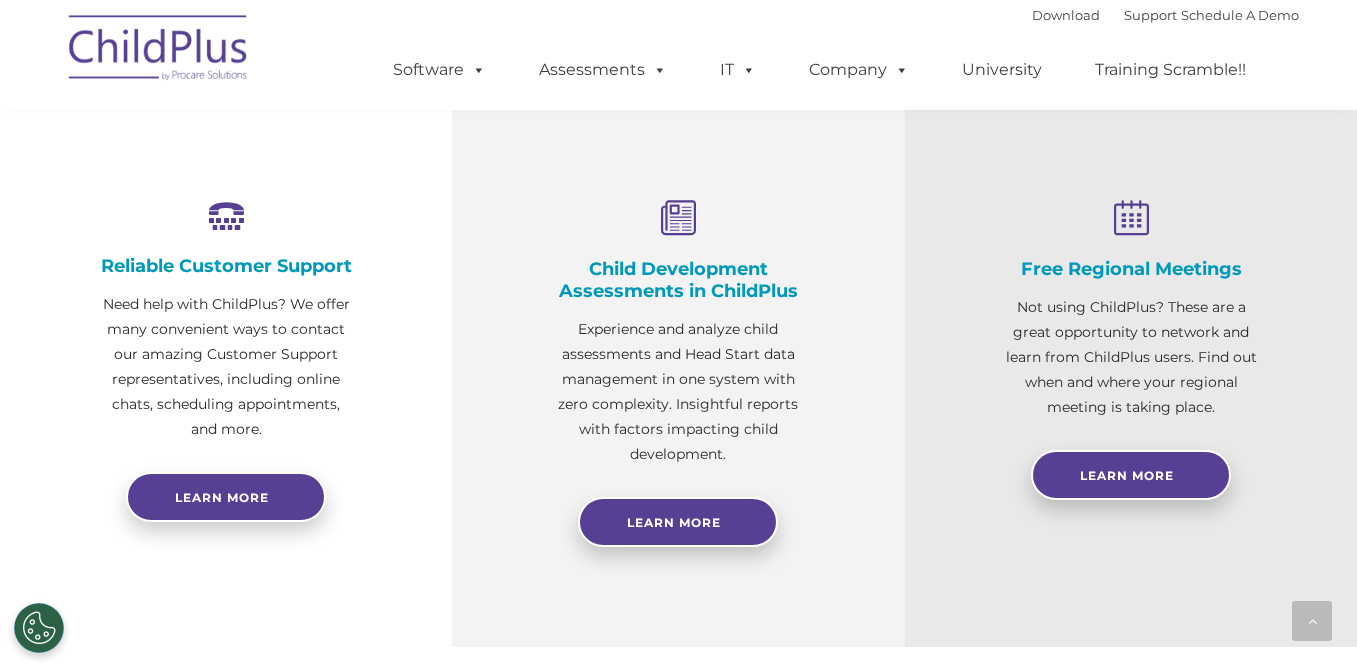 scroll, scrollTop: 726, scrollLeft: 0, axis: vertical 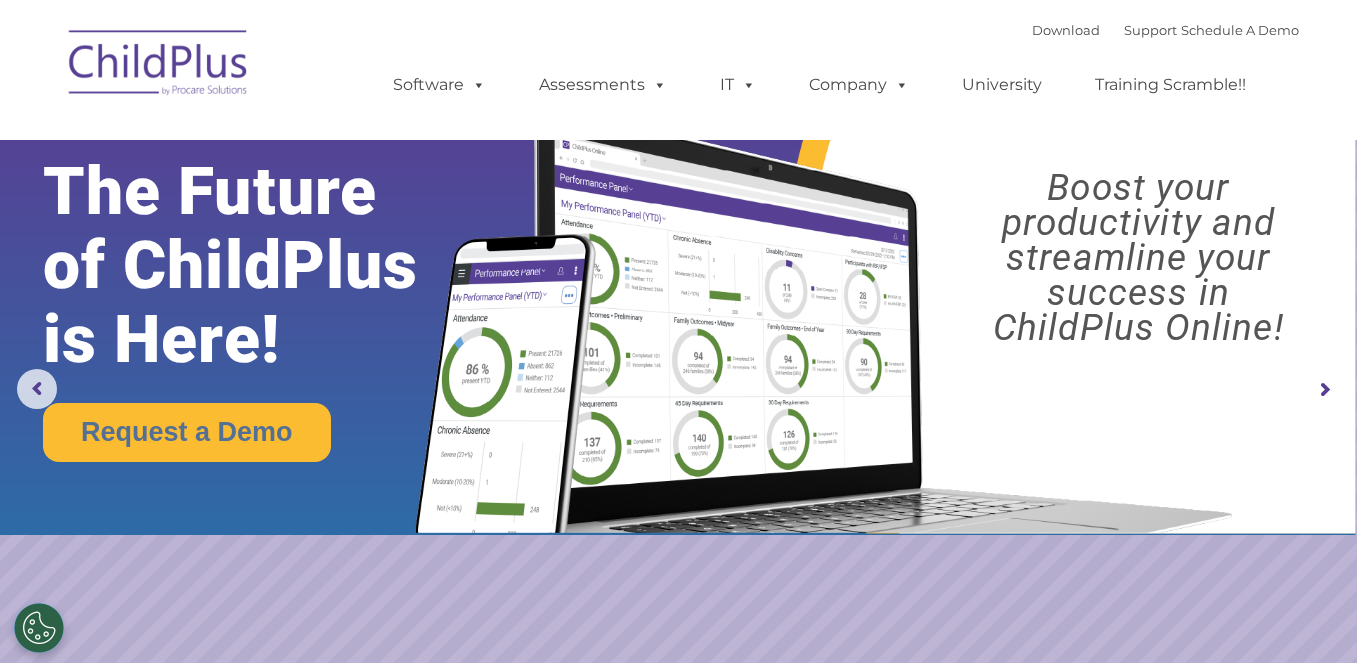 click at bounding box center [159, 66] 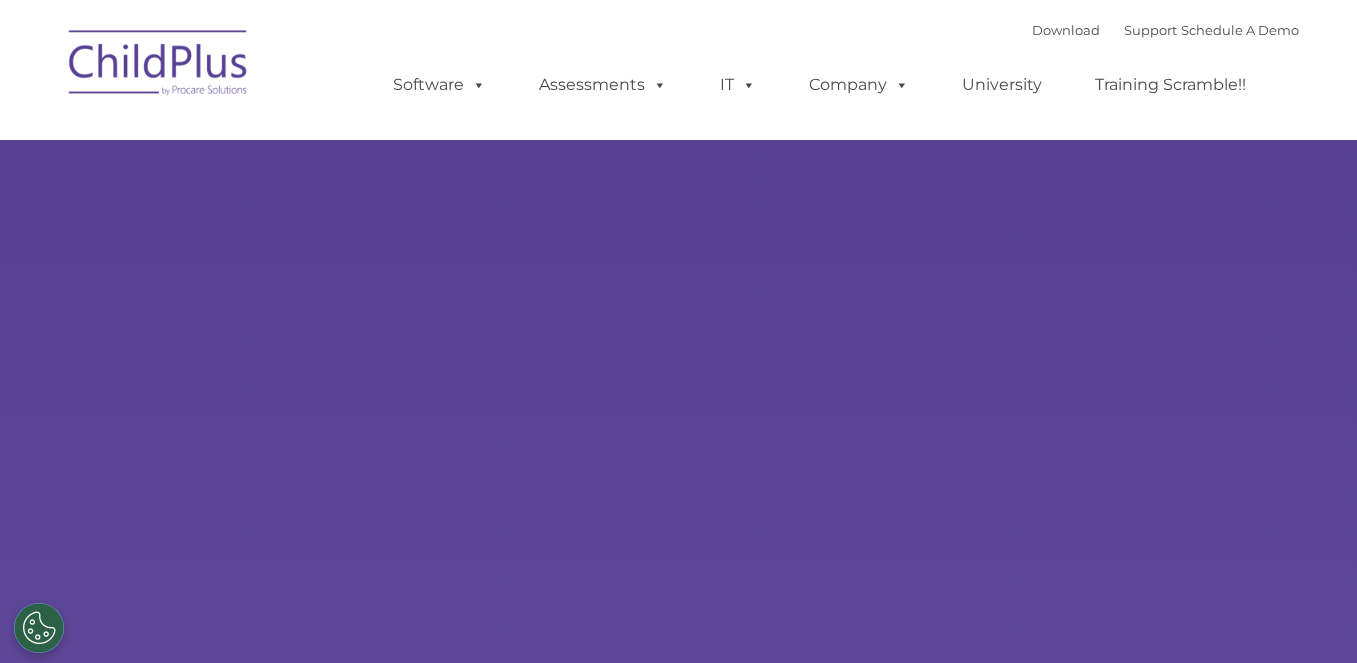 scroll, scrollTop: 0, scrollLeft: 0, axis: both 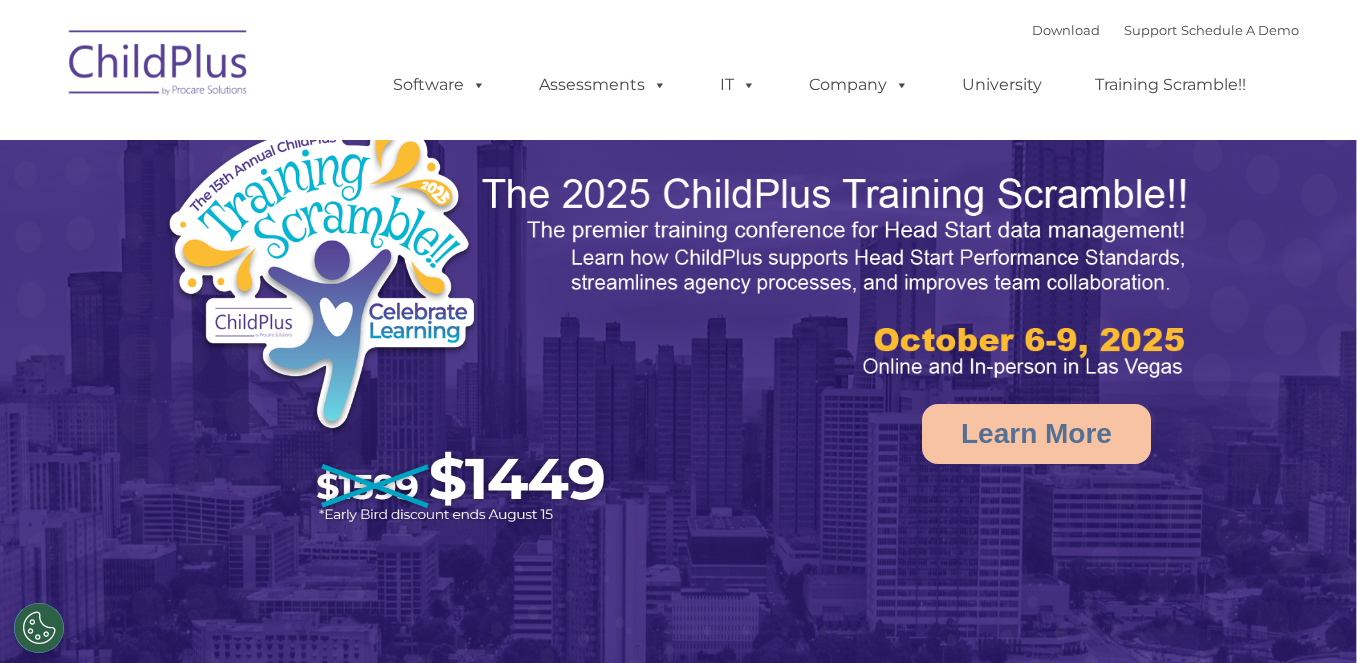 select on "MEDIUM" 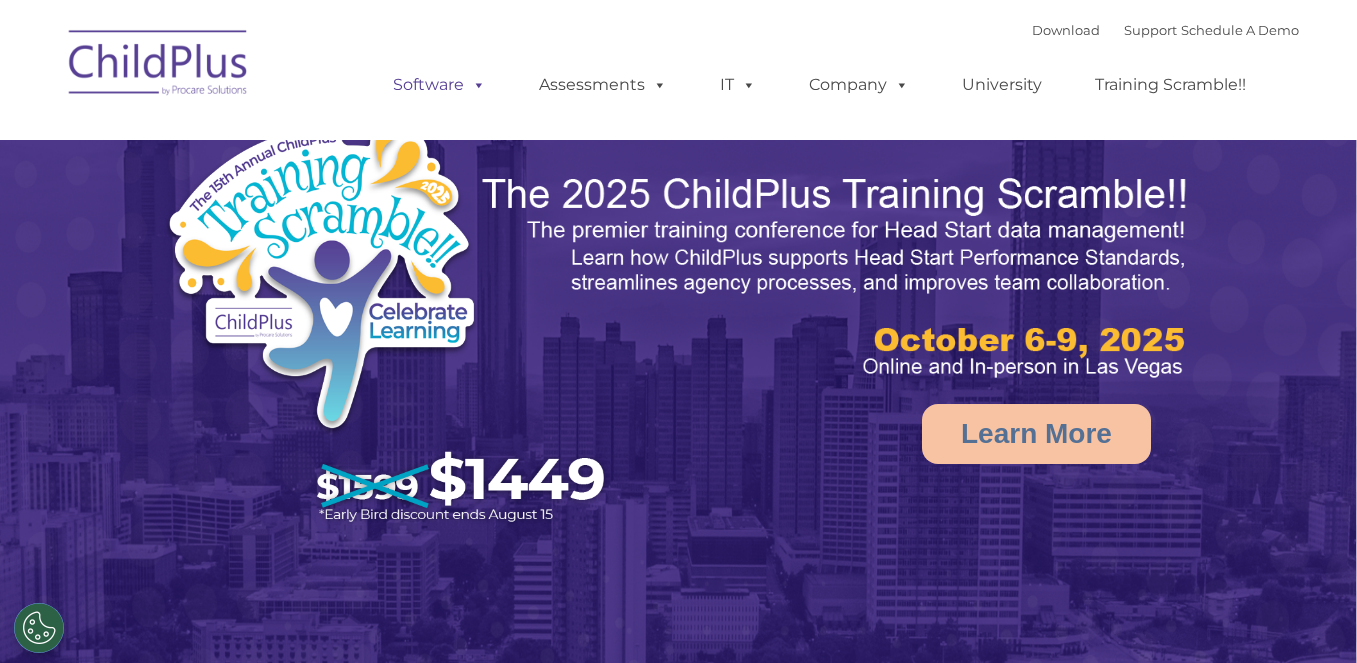 scroll, scrollTop: 0, scrollLeft: 0, axis: both 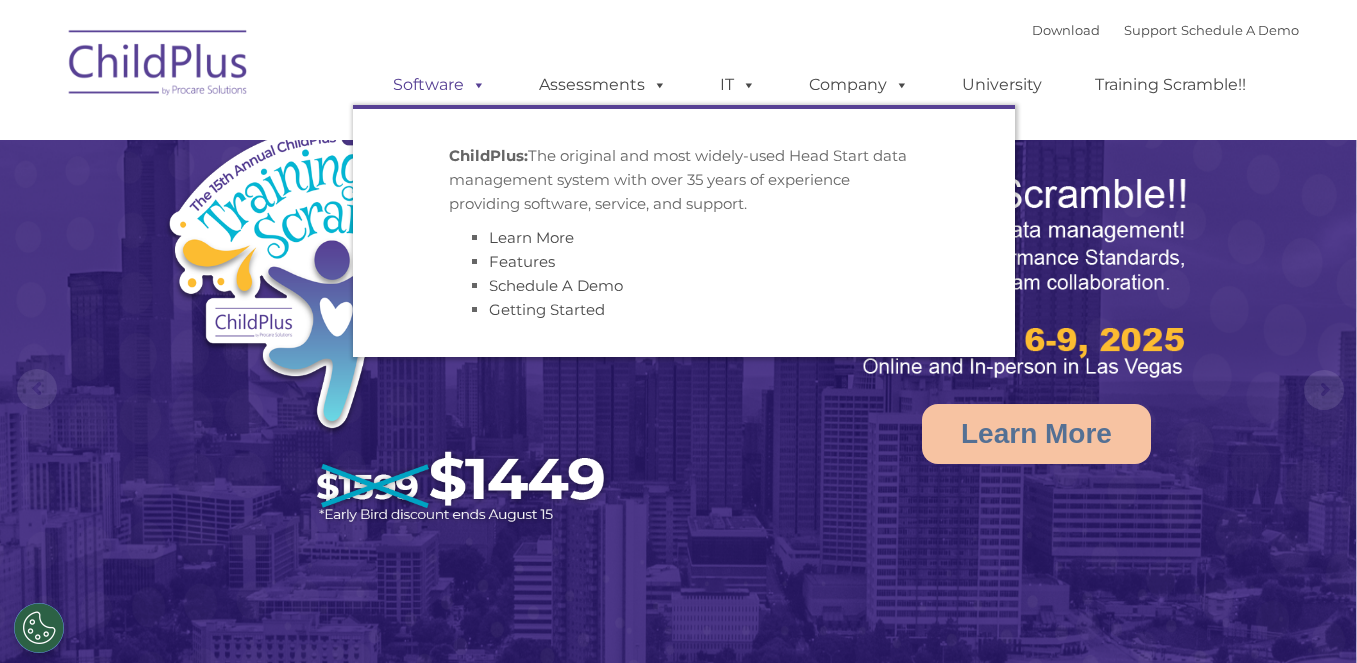 select on "MEDIUM" 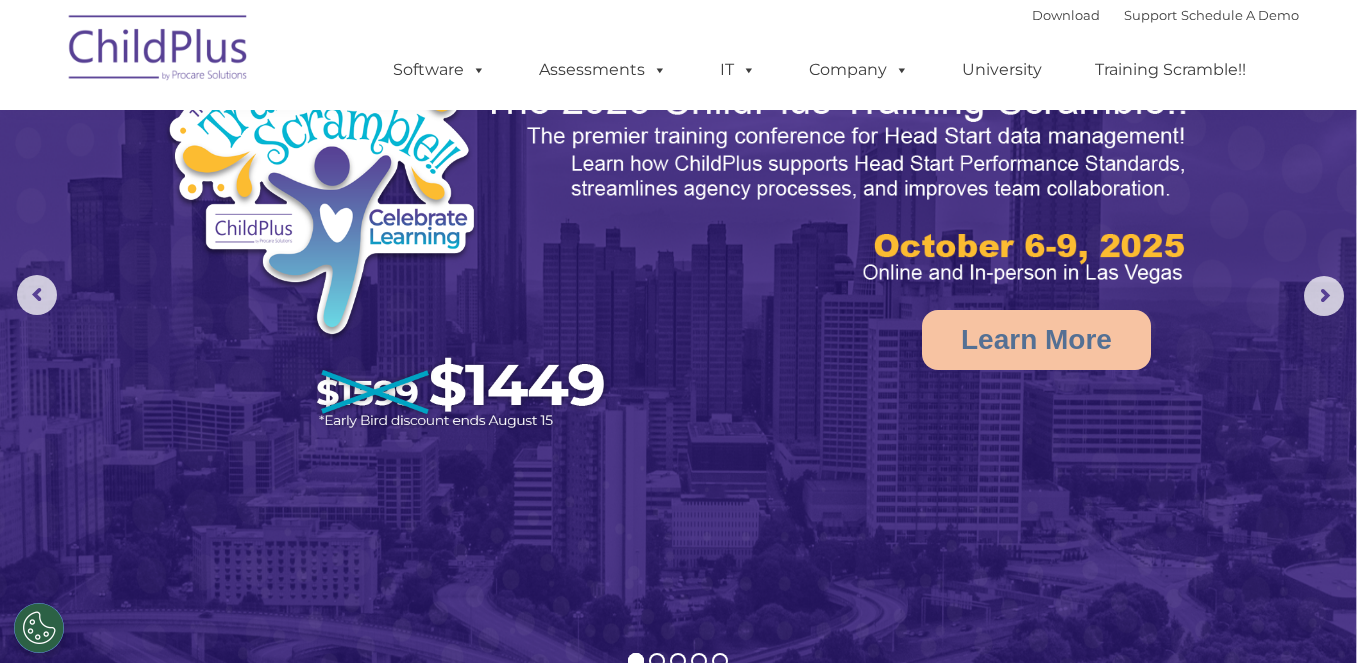 scroll, scrollTop: 0, scrollLeft: 0, axis: both 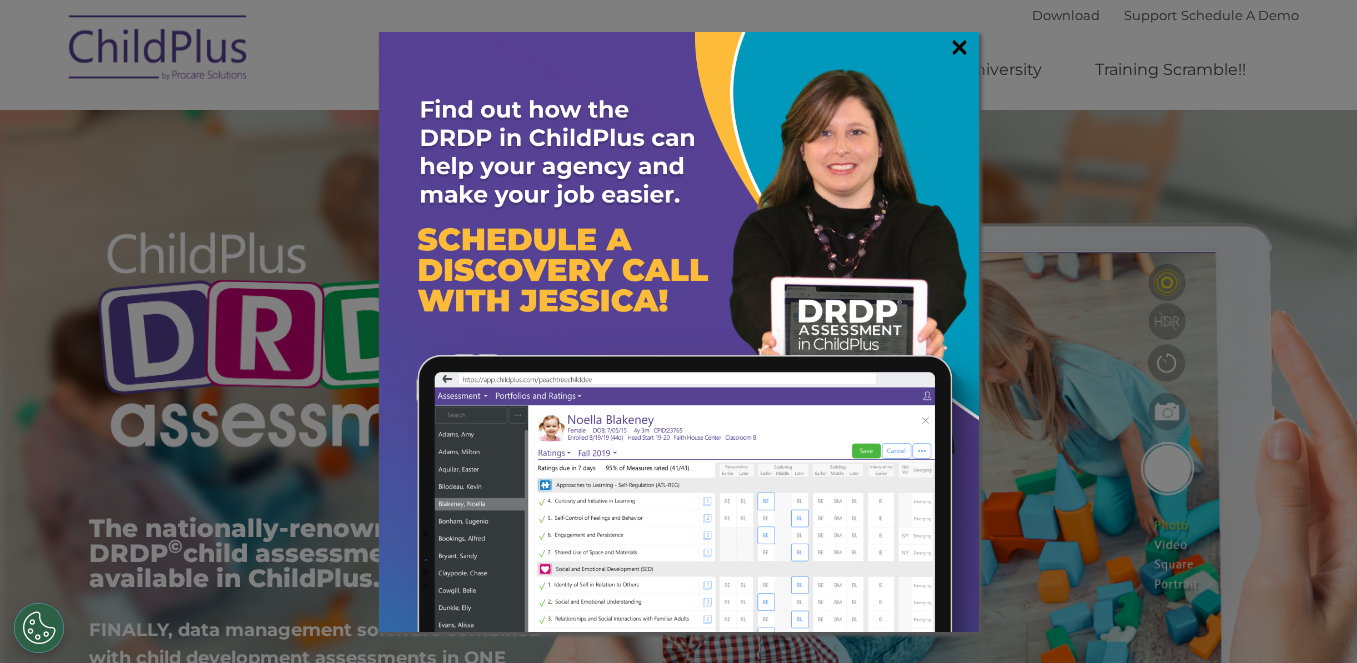 click on "×" at bounding box center (959, 47) 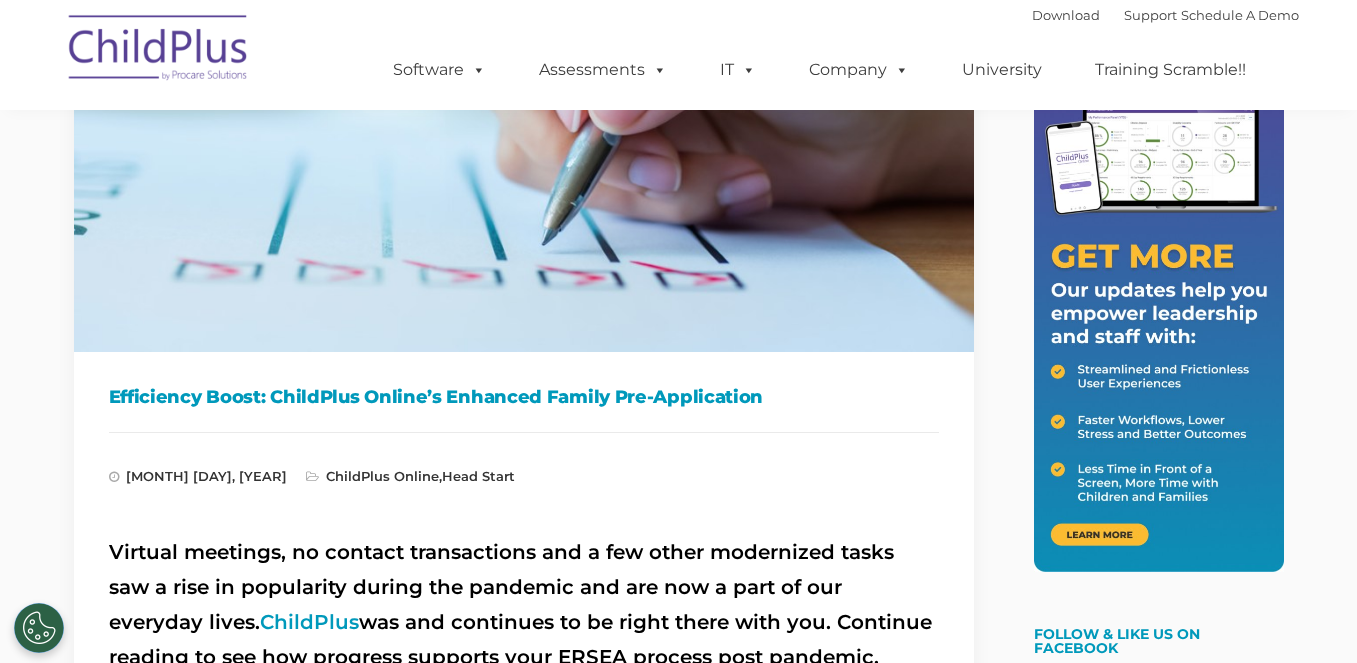 scroll, scrollTop: 297, scrollLeft: 0, axis: vertical 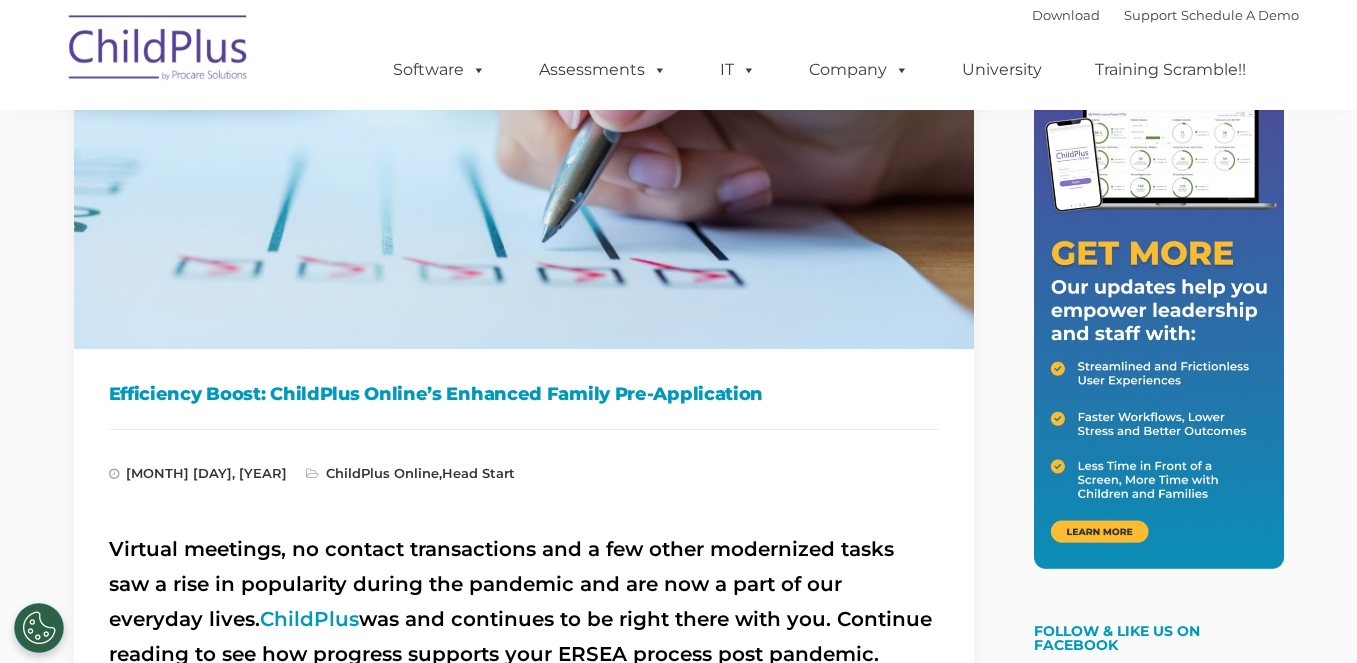 click at bounding box center (1159, 311) 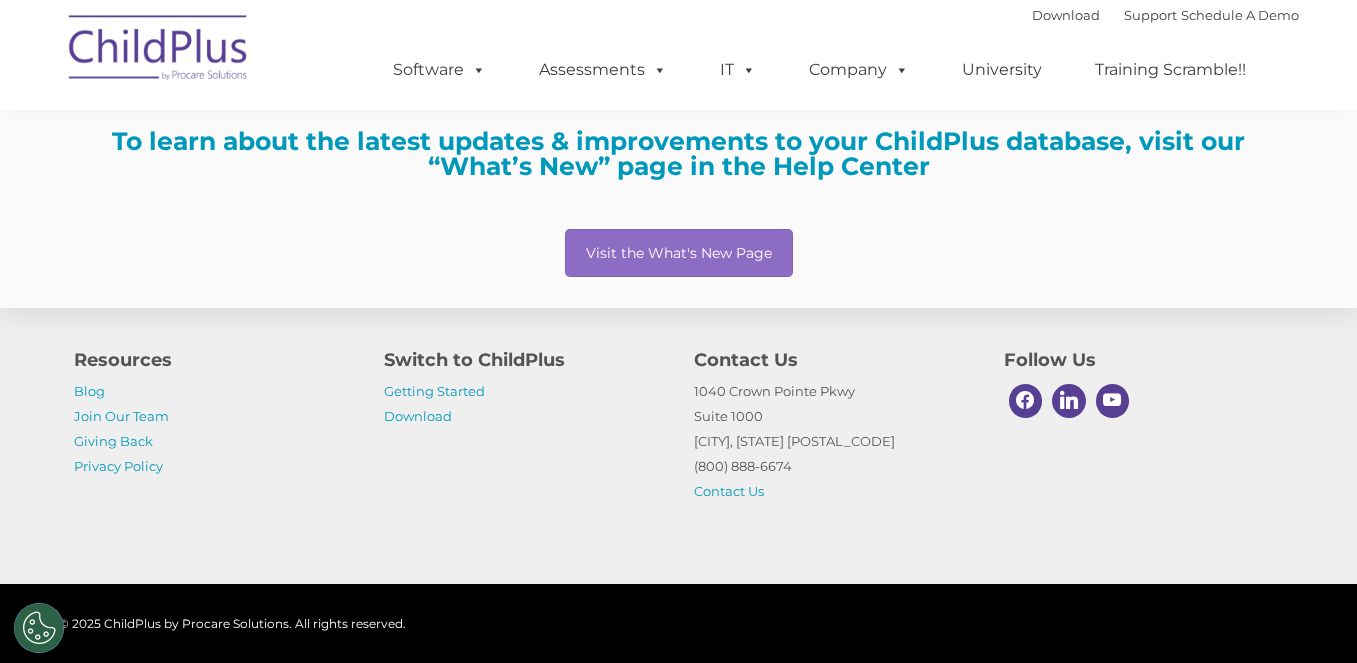 scroll, scrollTop: 282, scrollLeft: 0, axis: vertical 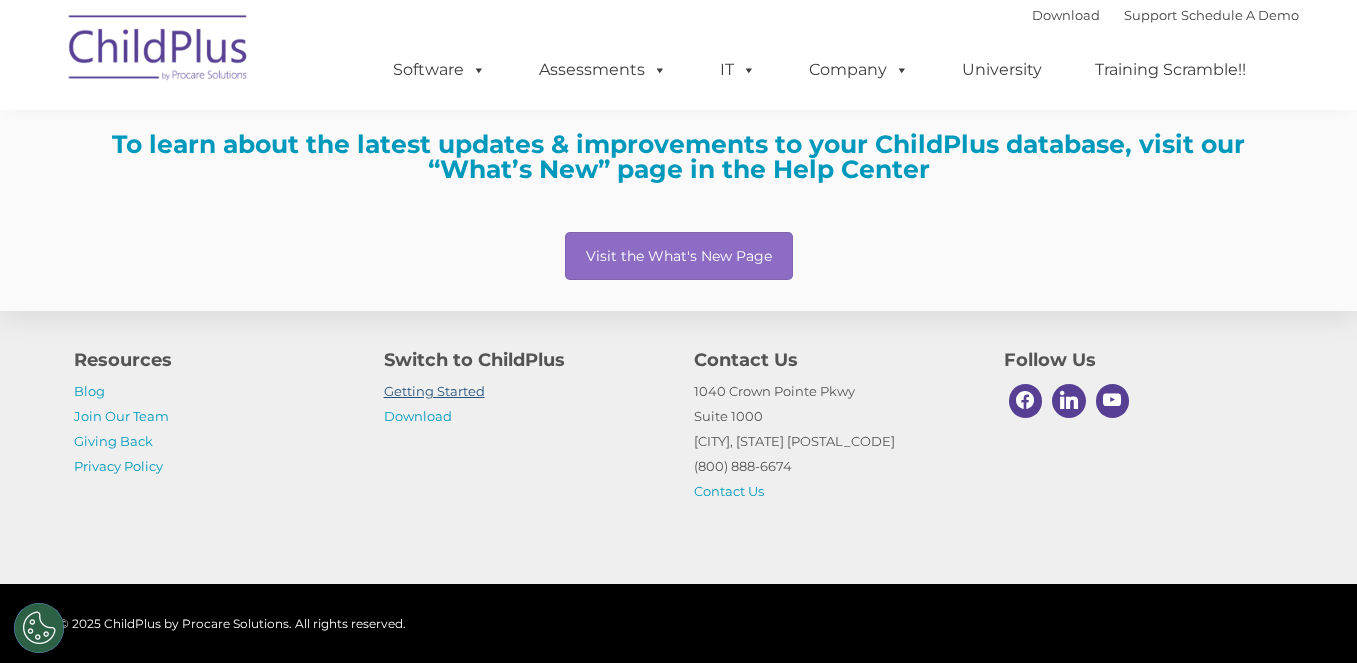 click on "Getting Started" at bounding box center (434, 391) 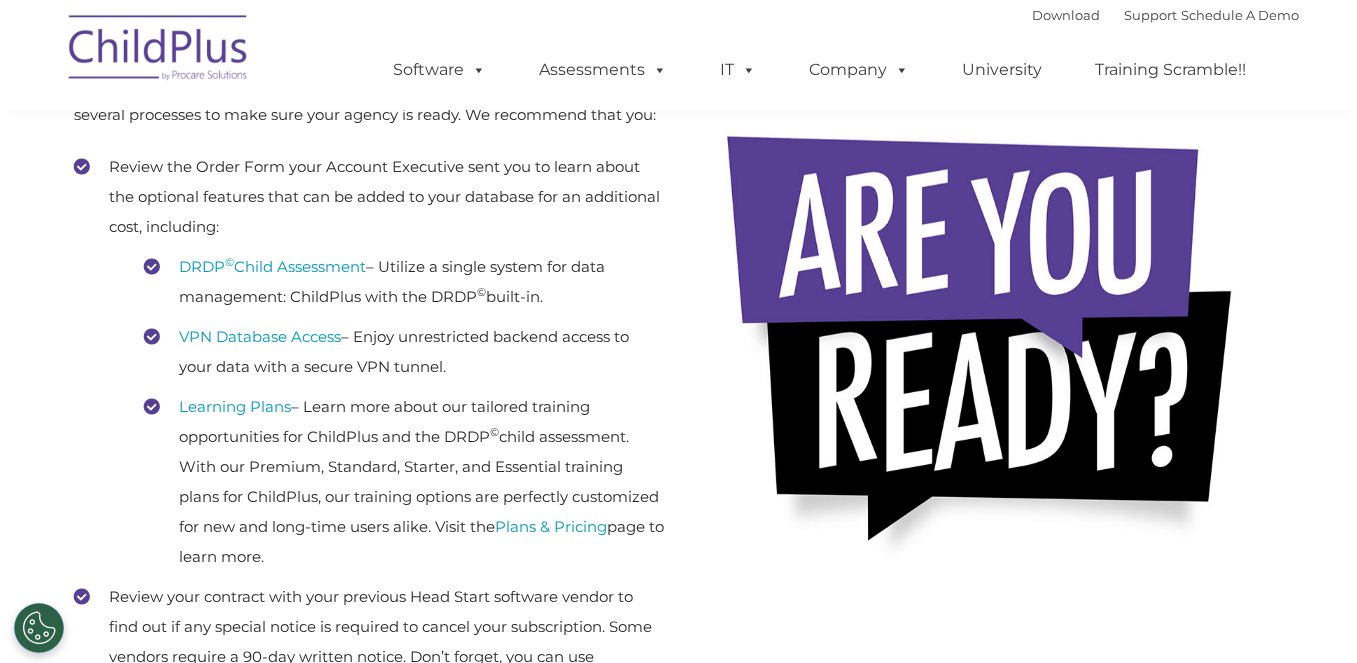 scroll, scrollTop: 456, scrollLeft: 0, axis: vertical 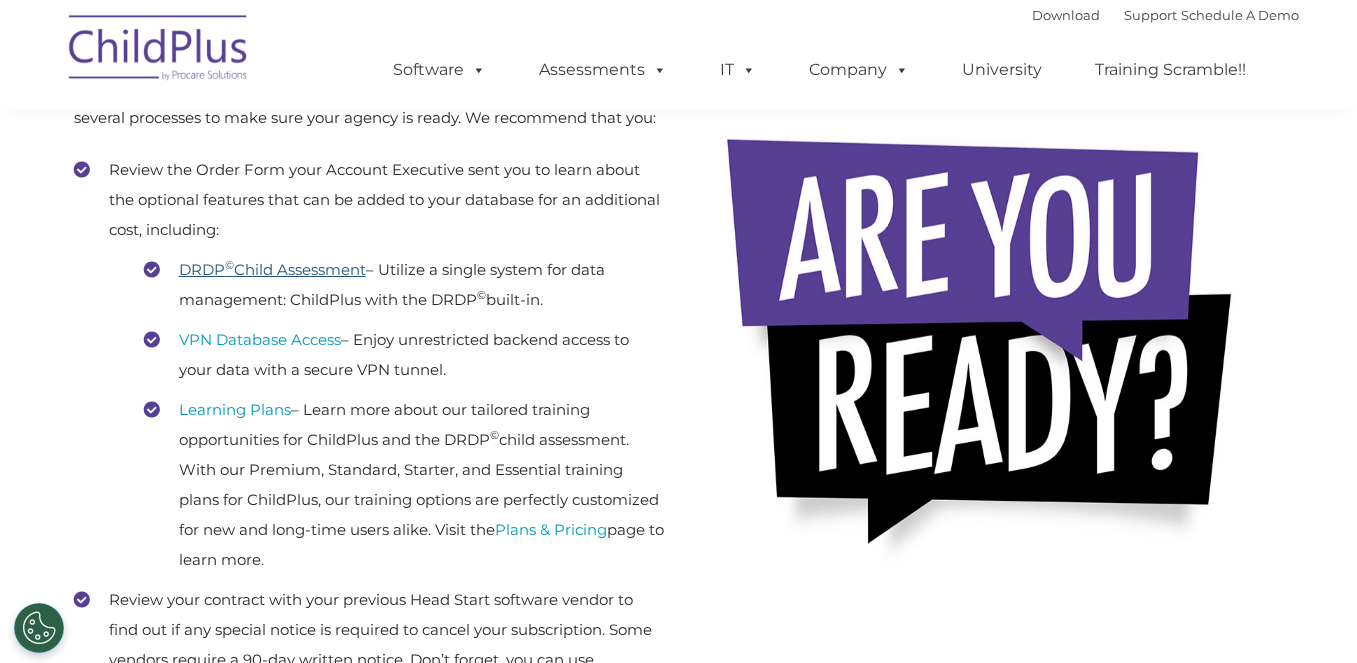 click on "DRDP ©  Child Assessment" at bounding box center (272, 269) 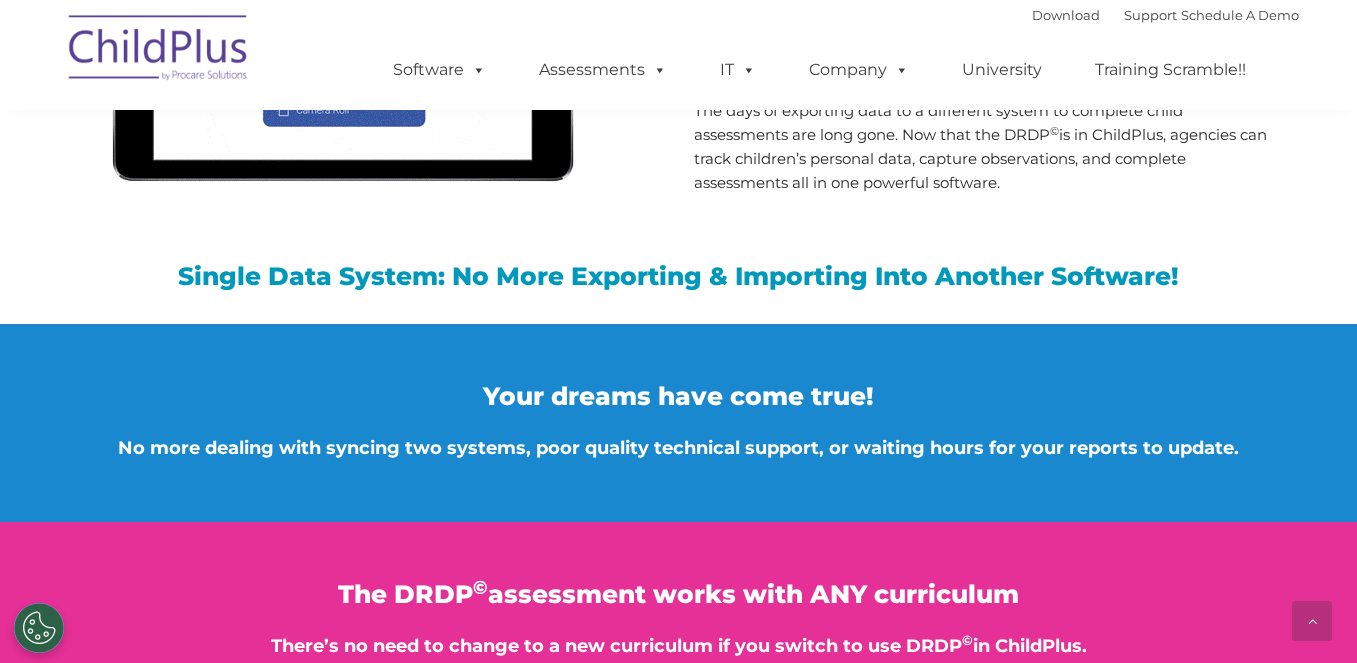 scroll, scrollTop: 2019, scrollLeft: 0, axis: vertical 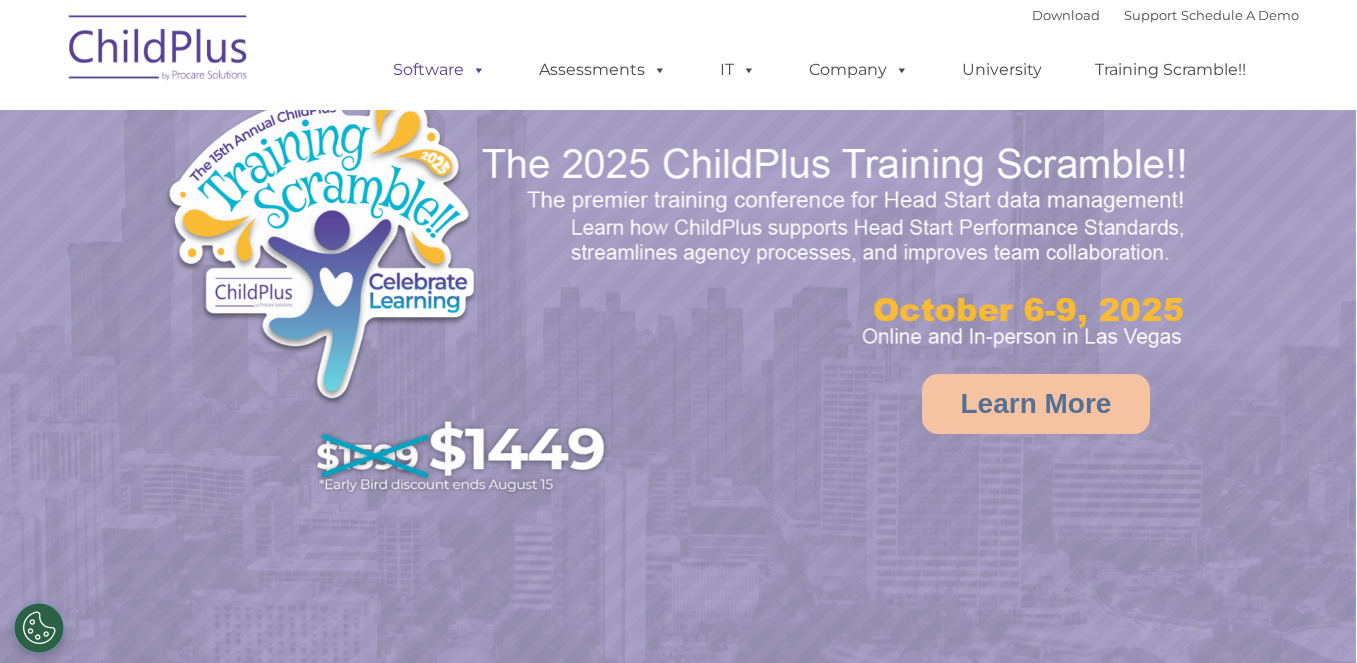 click on "Software" at bounding box center (439, 70) 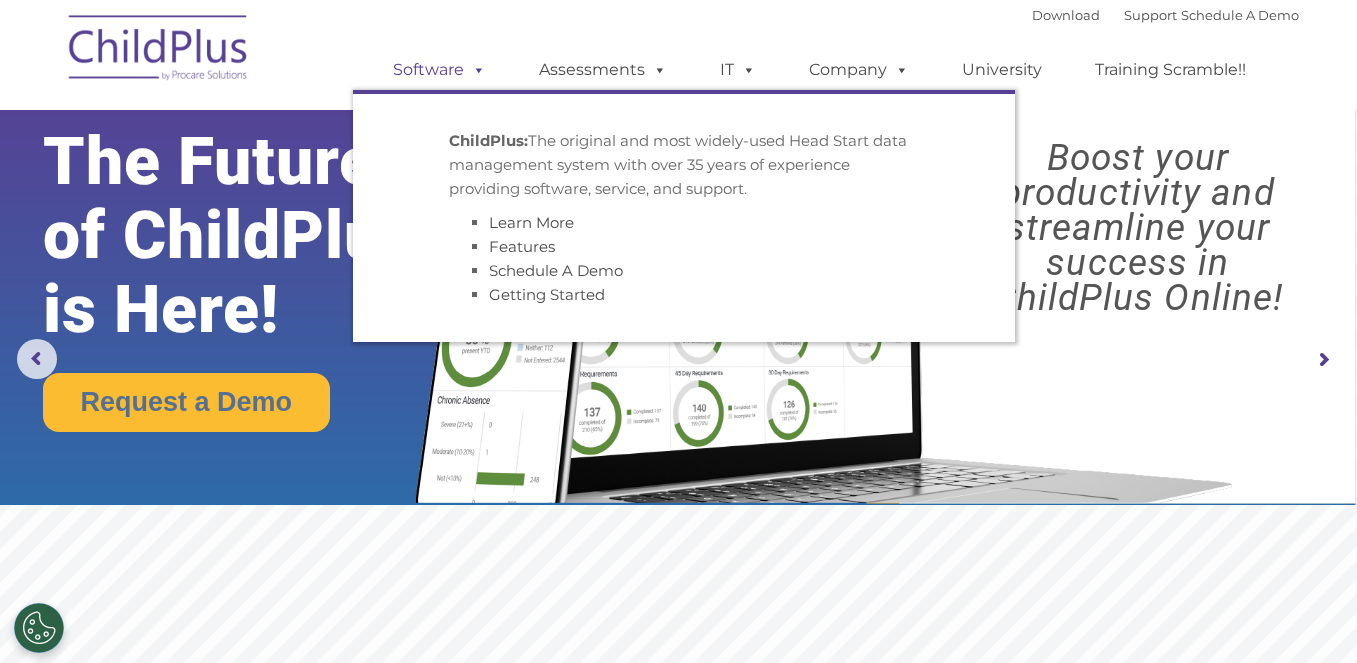 click at bounding box center (475, 69) 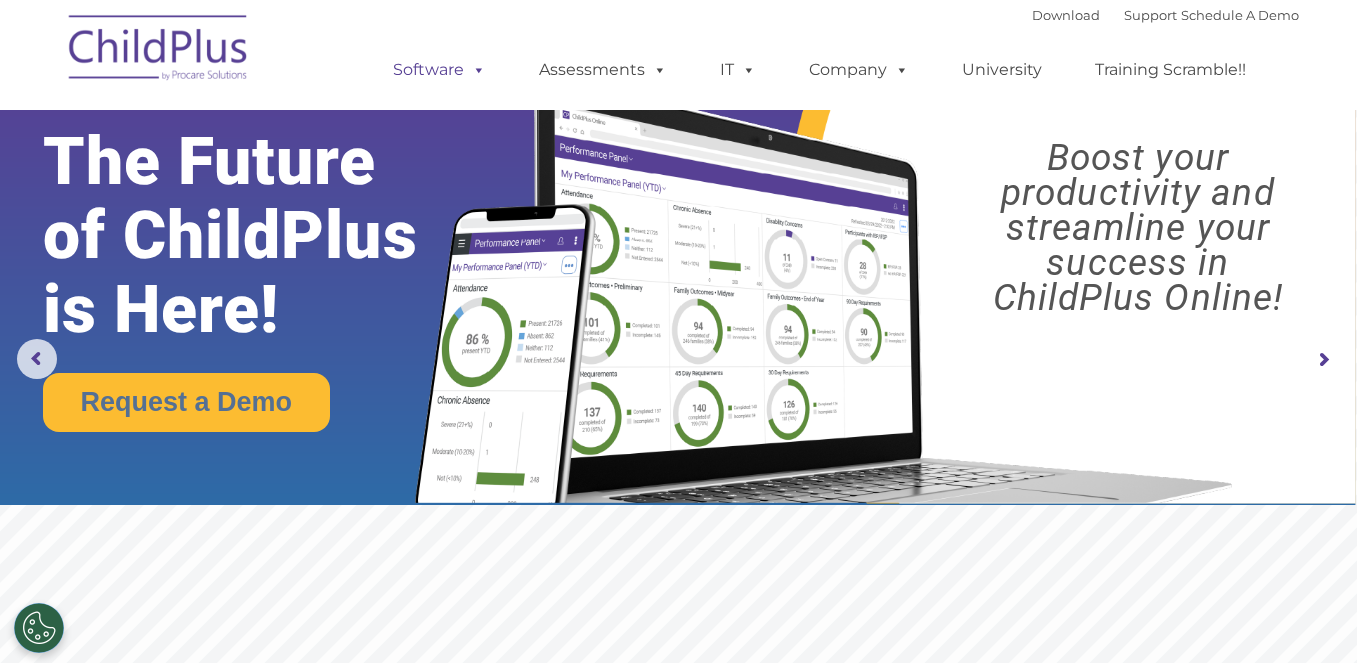 click at bounding box center (475, 69) 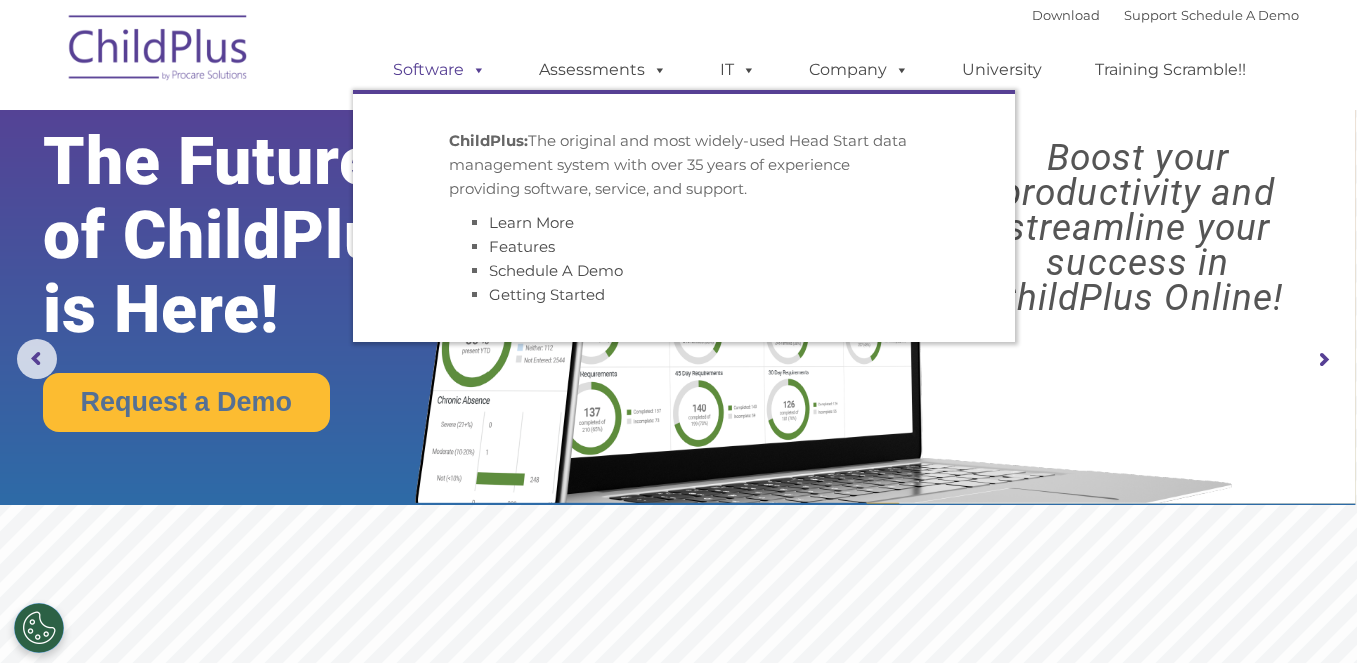 click on "Software" at bounding box center (439, 70) 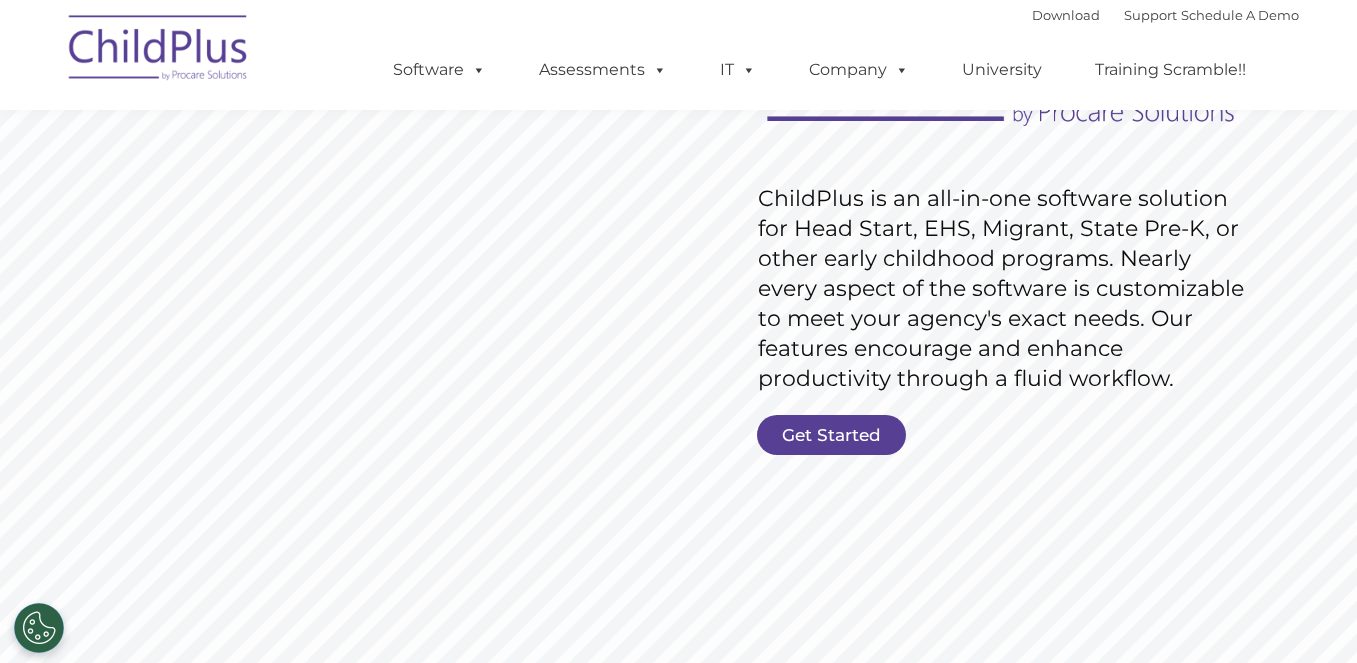 scroll, scrollTop: 250, scrollLeft: 0, axis: vertical 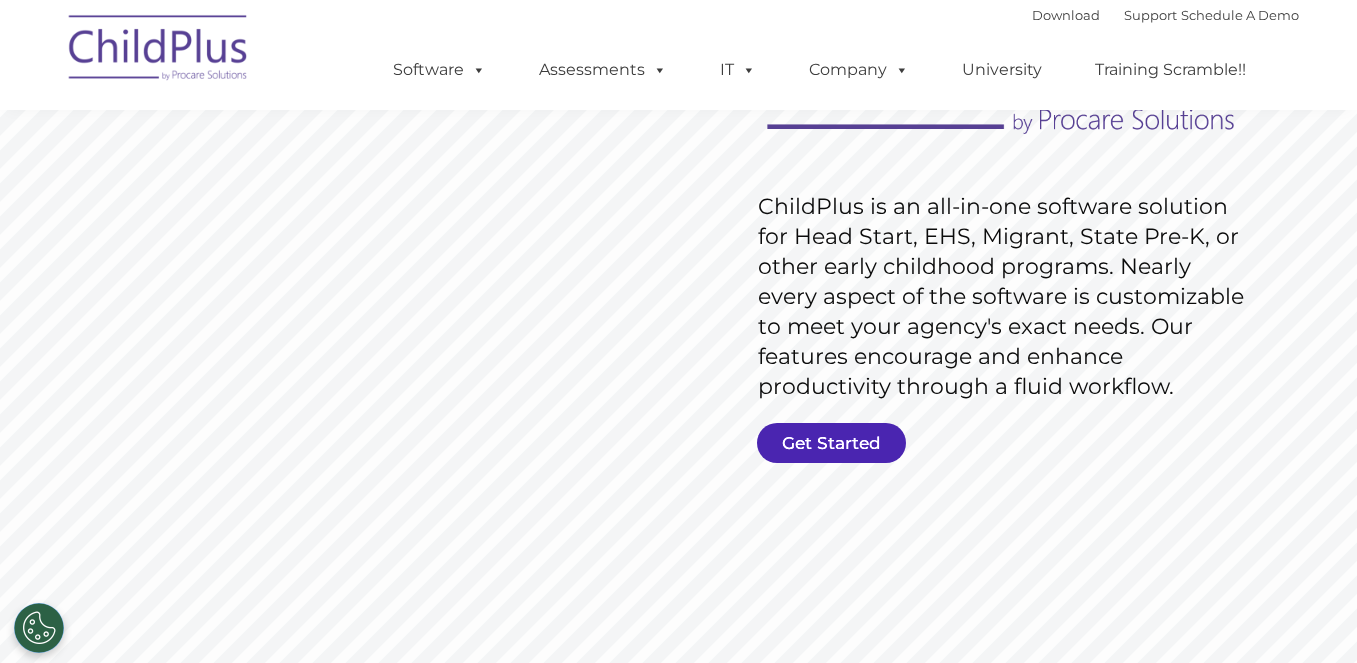 click on "Get Started" at bounding box center [831, 443] 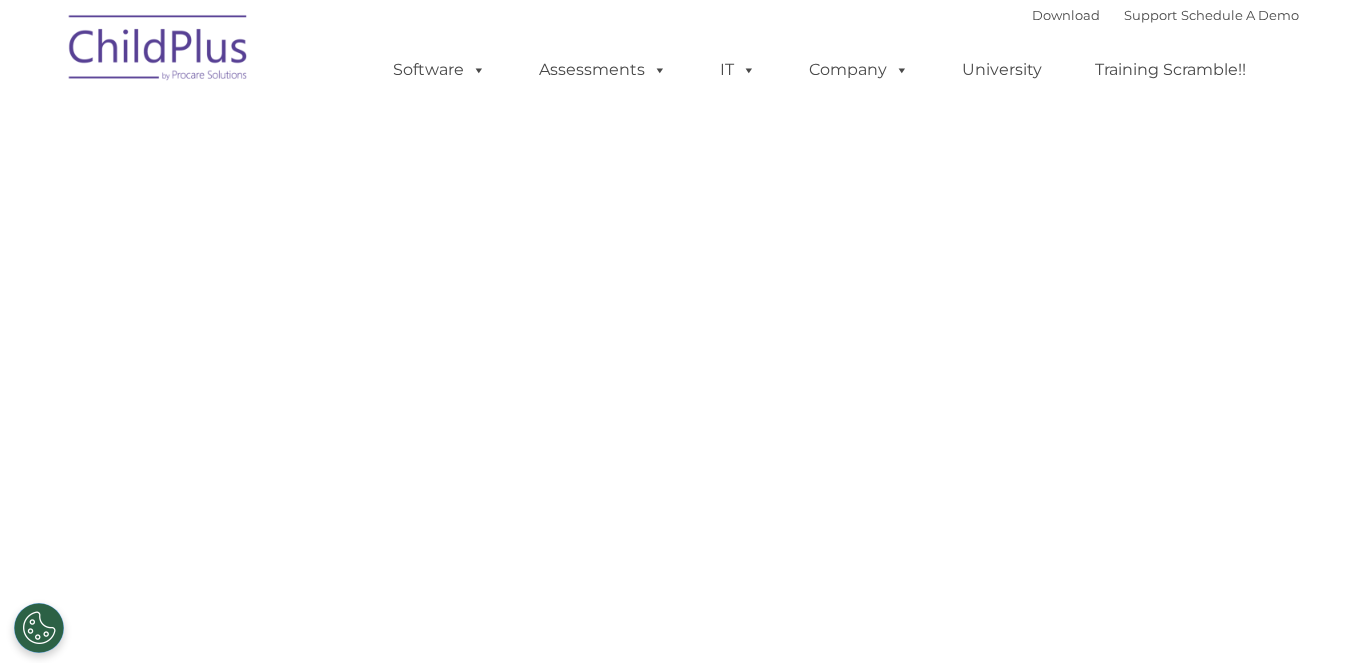 scroll, scrollTop: 0, scrollLeft: 0, axis: both 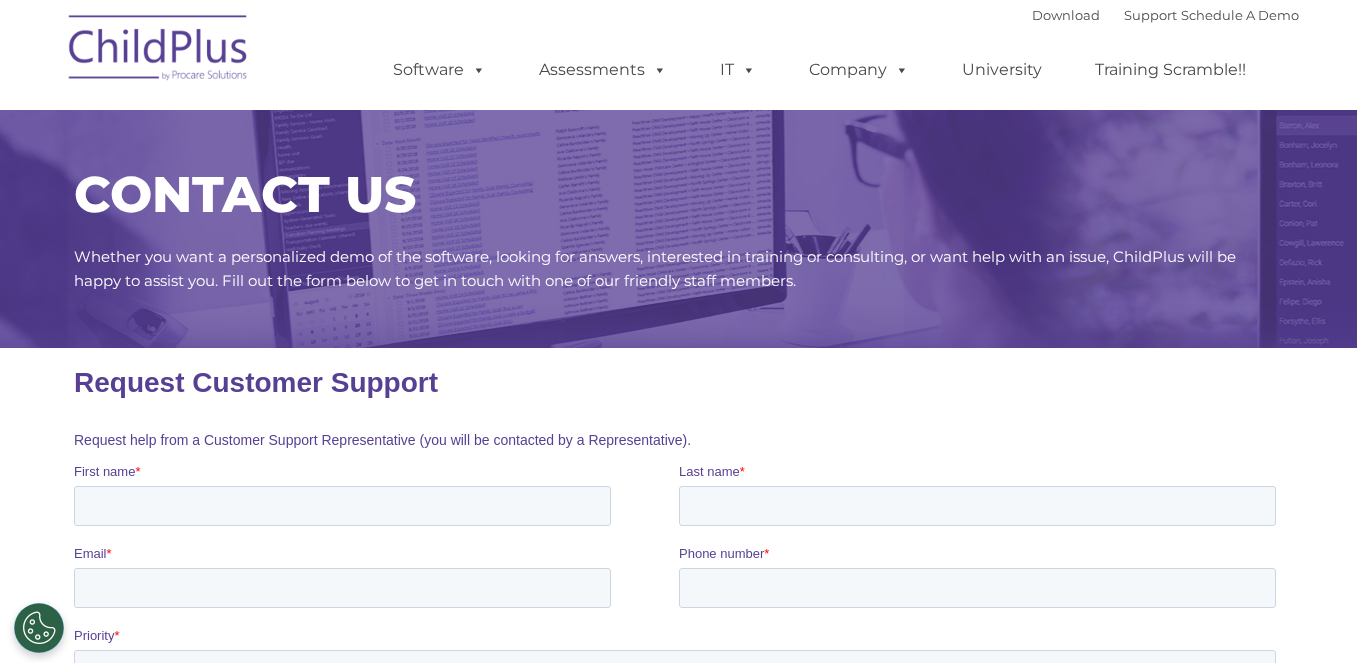 click at bounding box center [159, 51] 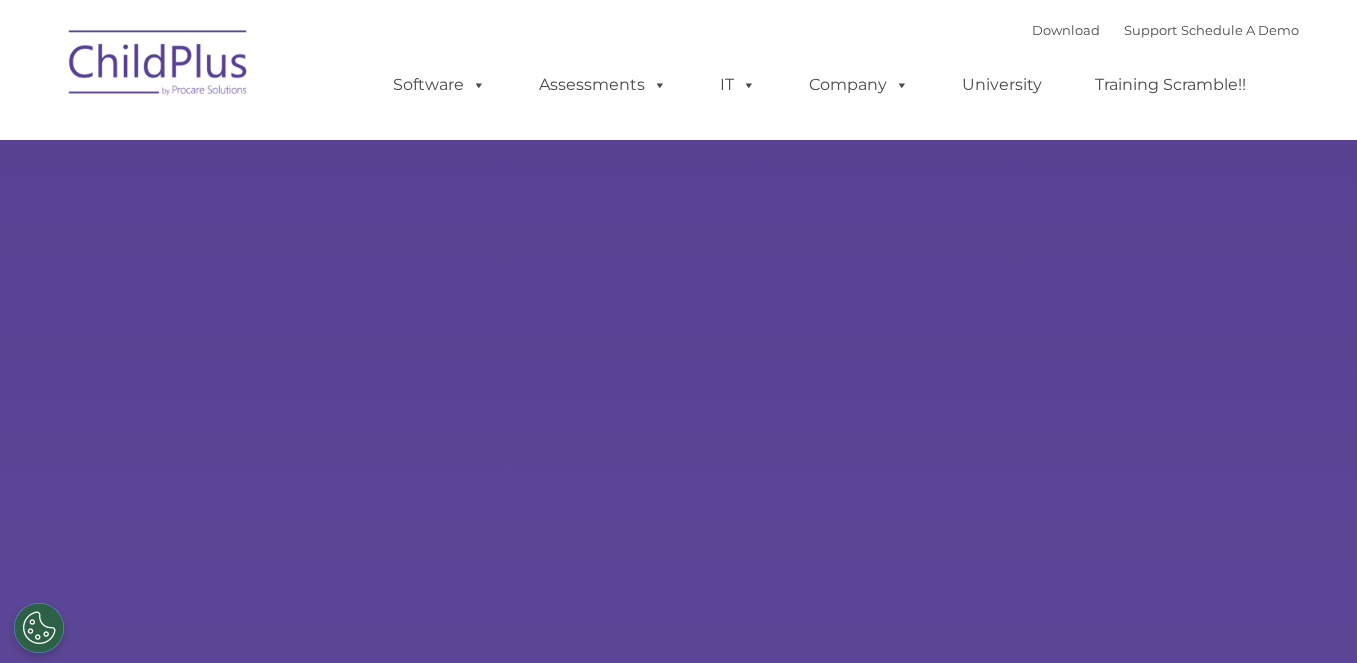 scroll, scrollTop: 0, scrollLeft: 0, axis: both 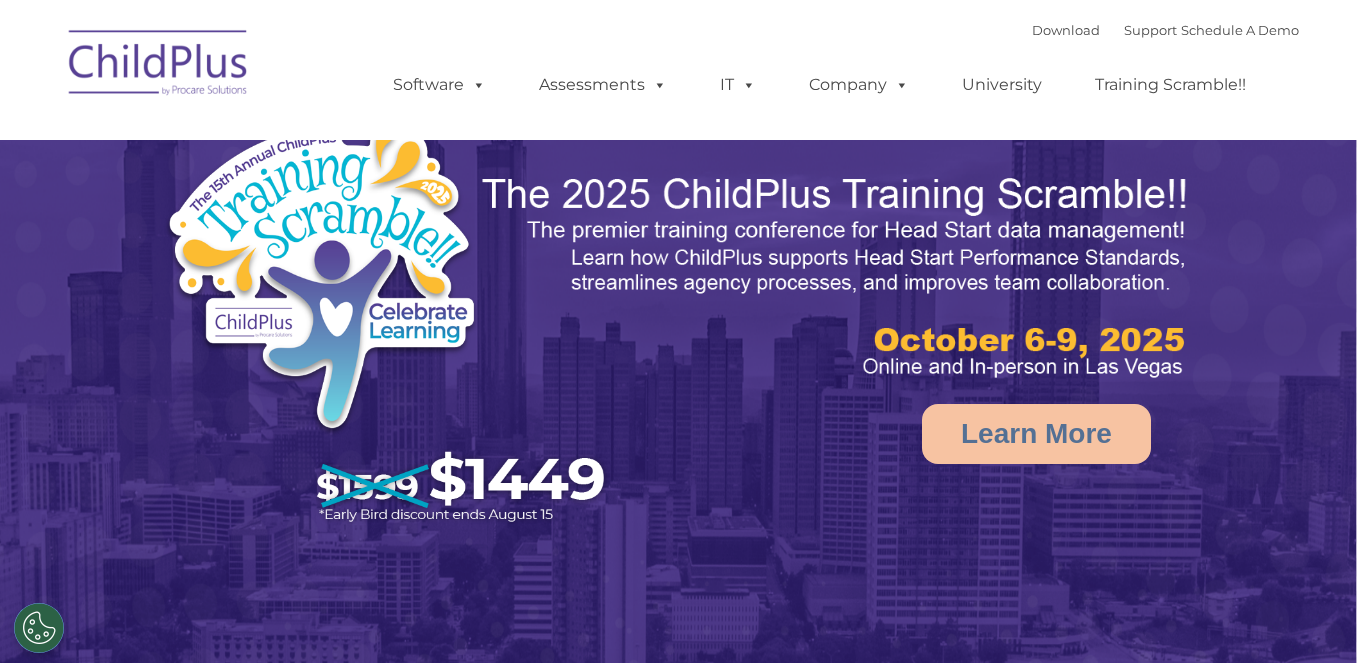 select on "MEDIUM" 